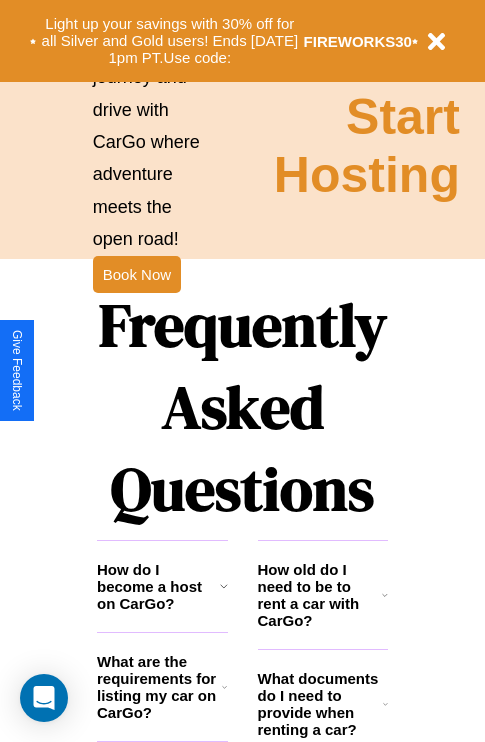 scroll, scrollTop: 2423, scrollLeft: 0, axis: vertical 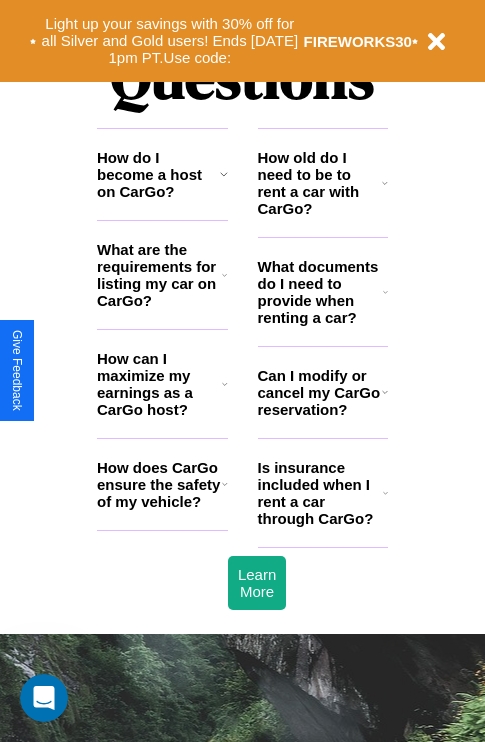 click on "How can I maximize my earnings as a CarGo host?" at bounding box center [159, 384] 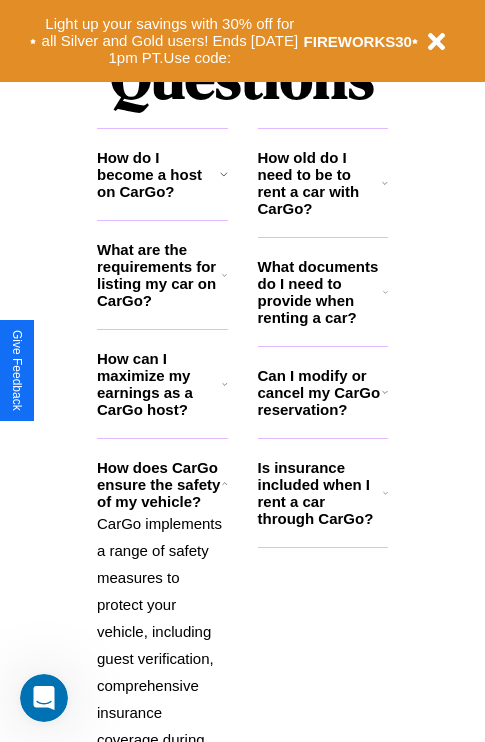 click on "What are the requirements for listing my car on CarGo?" at bounding box center [159, 275] 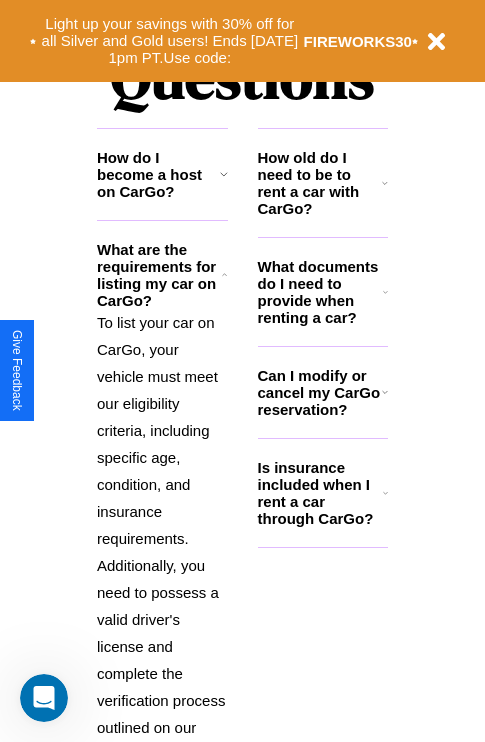 click on "How do I become a host on CarGo?" at bounding box center (158, 174) 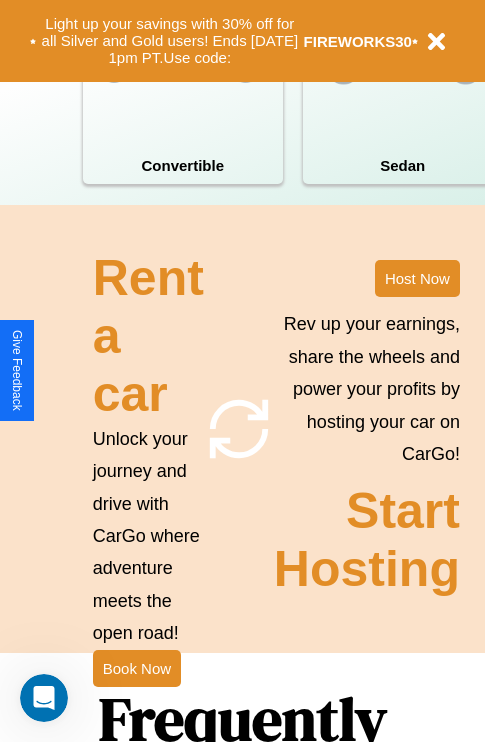 scroll, scrollTop: 1558, scrollLeft: 0, axis: vertical 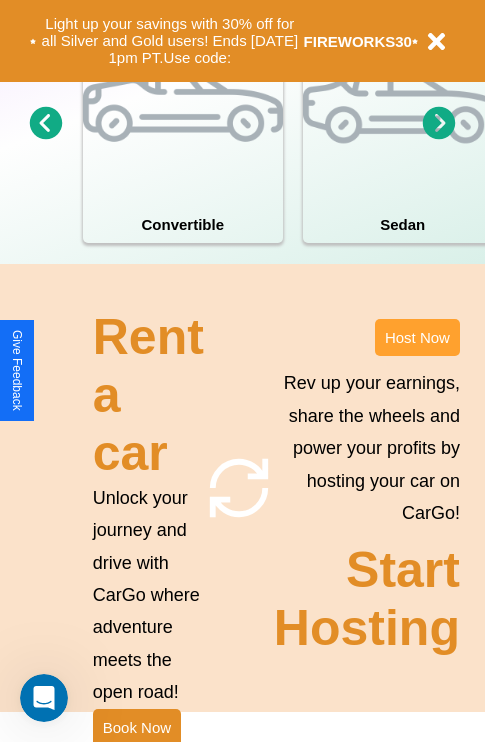 click on "Host Now" at bounding box center (417, 337) 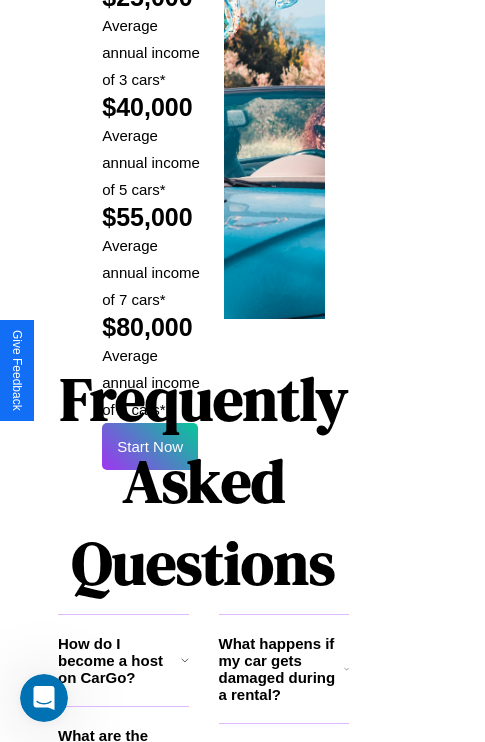 scroll, scrollTop: 2943, scrollLeft: 39, axis: both 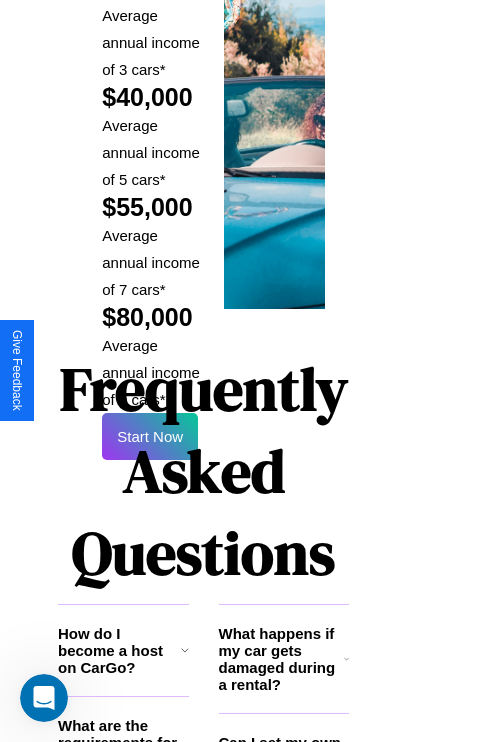click on "Frequently Asked Questions" at bounding box center [203, 471] 